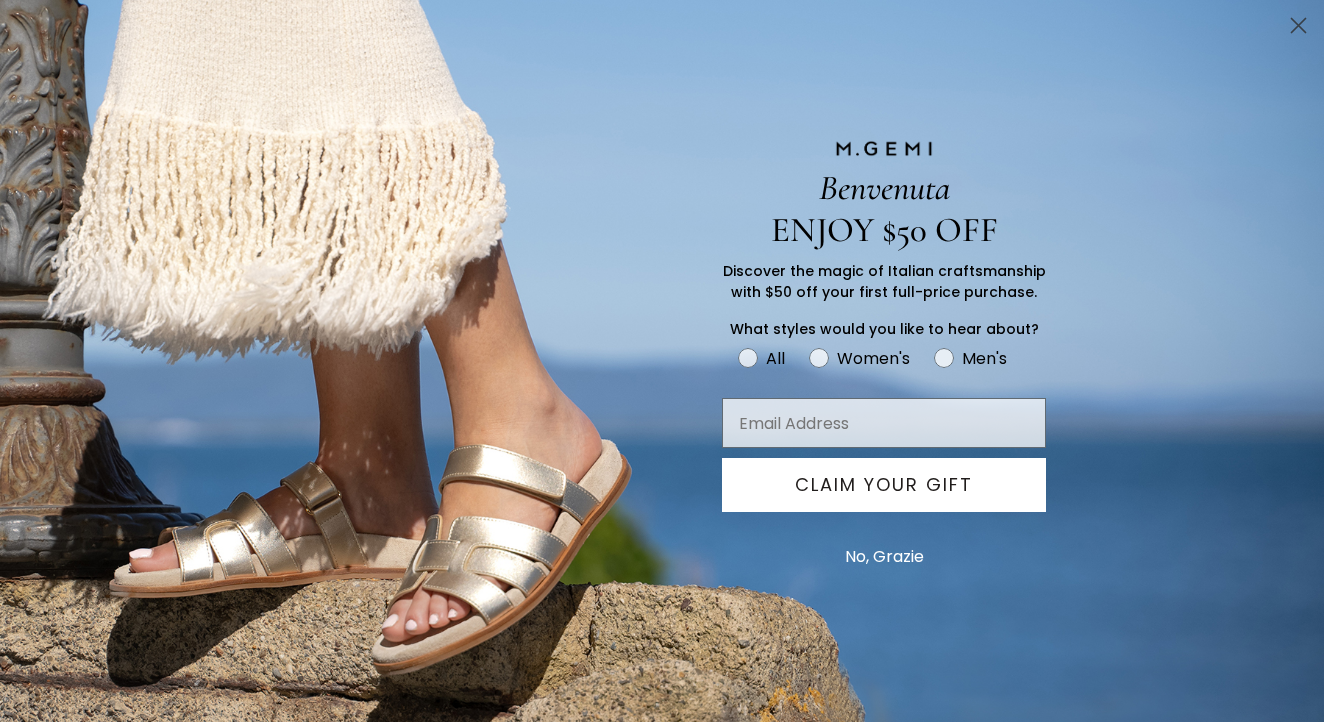 scroll, scrollTop: 0, scrollLeft: 0, axis: both 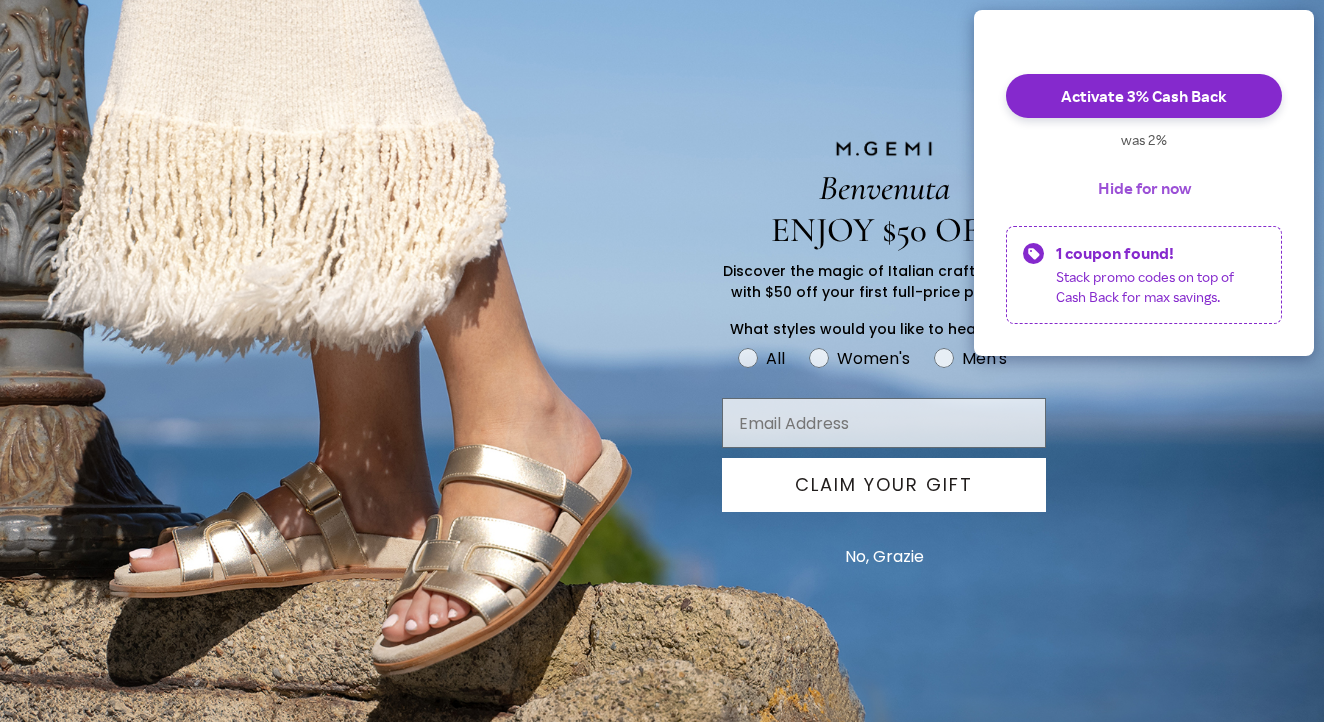 click on "Hide for now" at bounding box center (1144, 188) 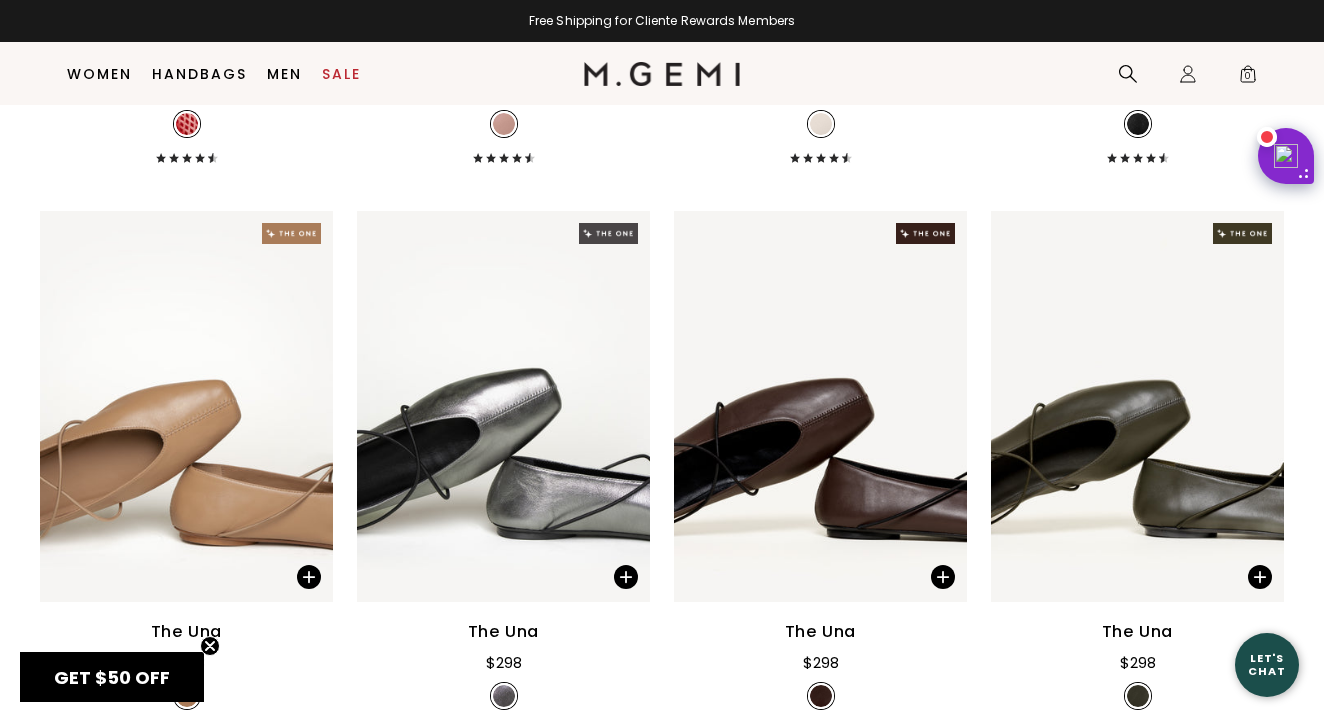 scroll, scrollTop: 1417, scrollLeft: 0, axis: vertical 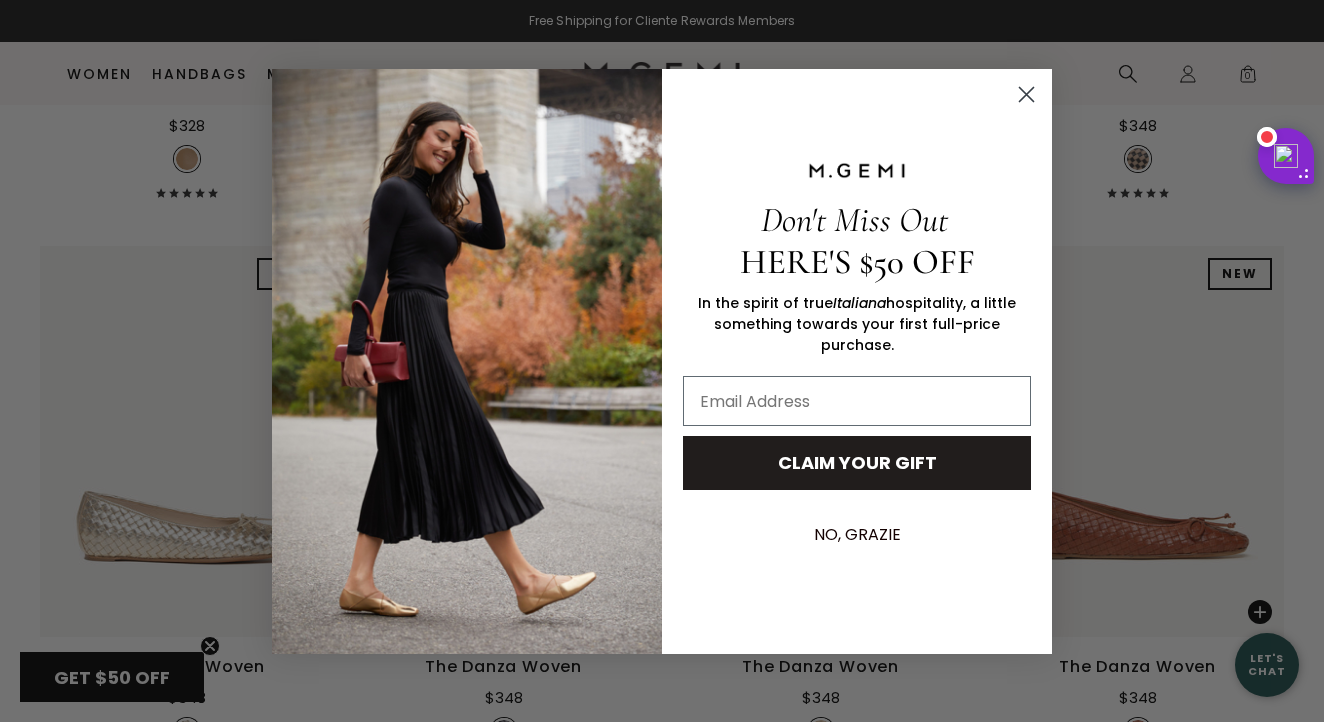 click 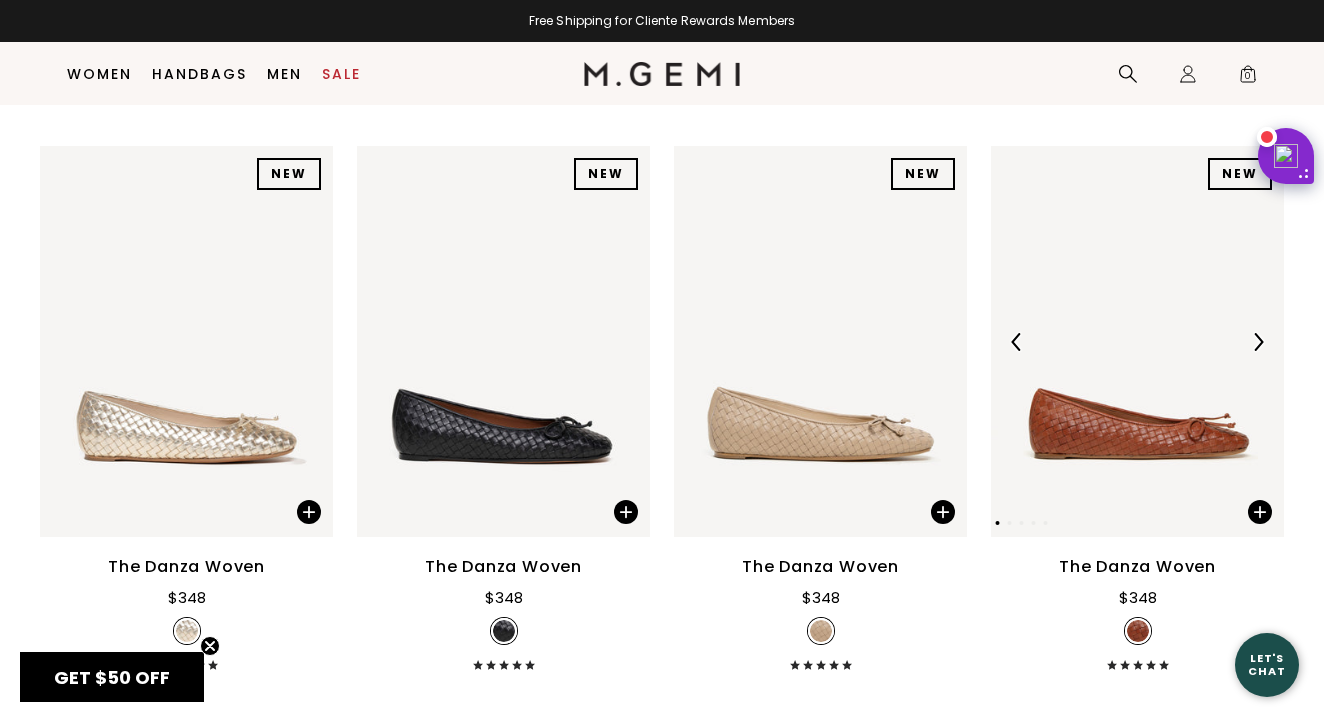 scroll, scrollTop: 4846, scrollLeft: 0, axis: vertical 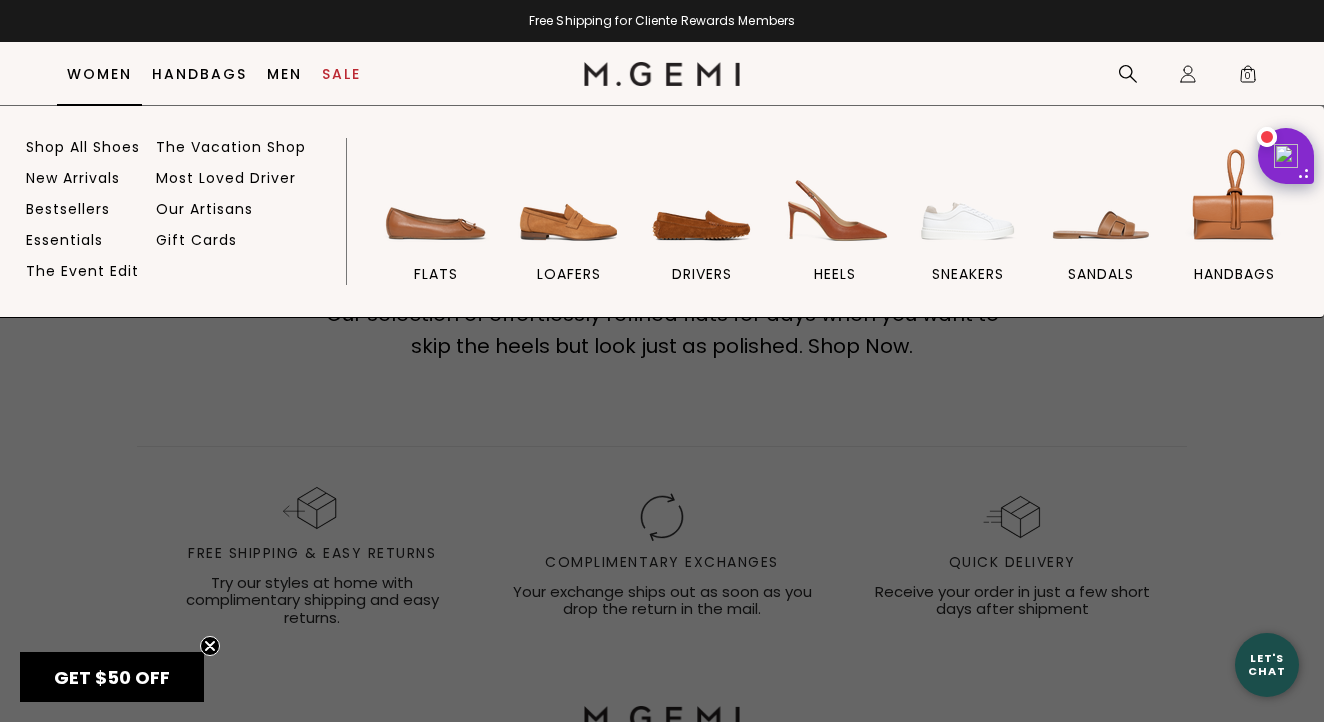 click on "Women" at bounding box center (99, 74) 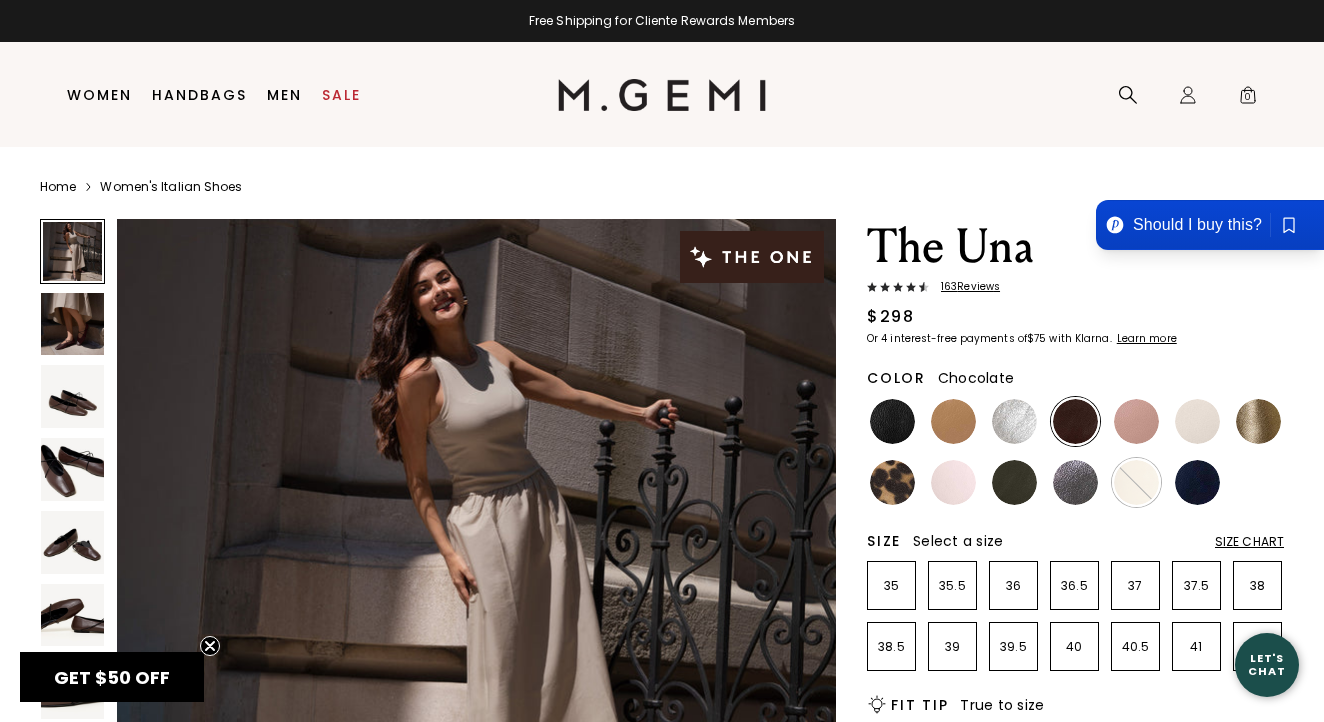scroll, scrollTop: 0, scrollLeft: 0, axis: both 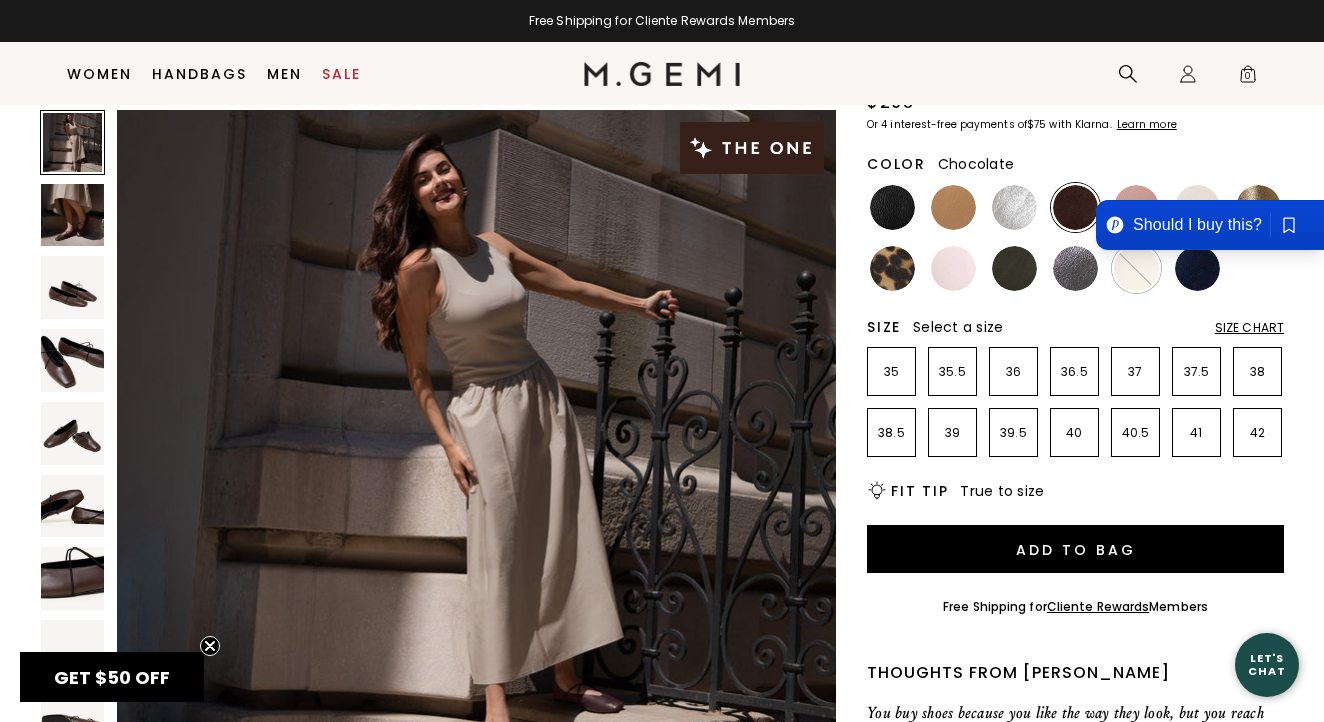 click at bounding box center (72, 287) 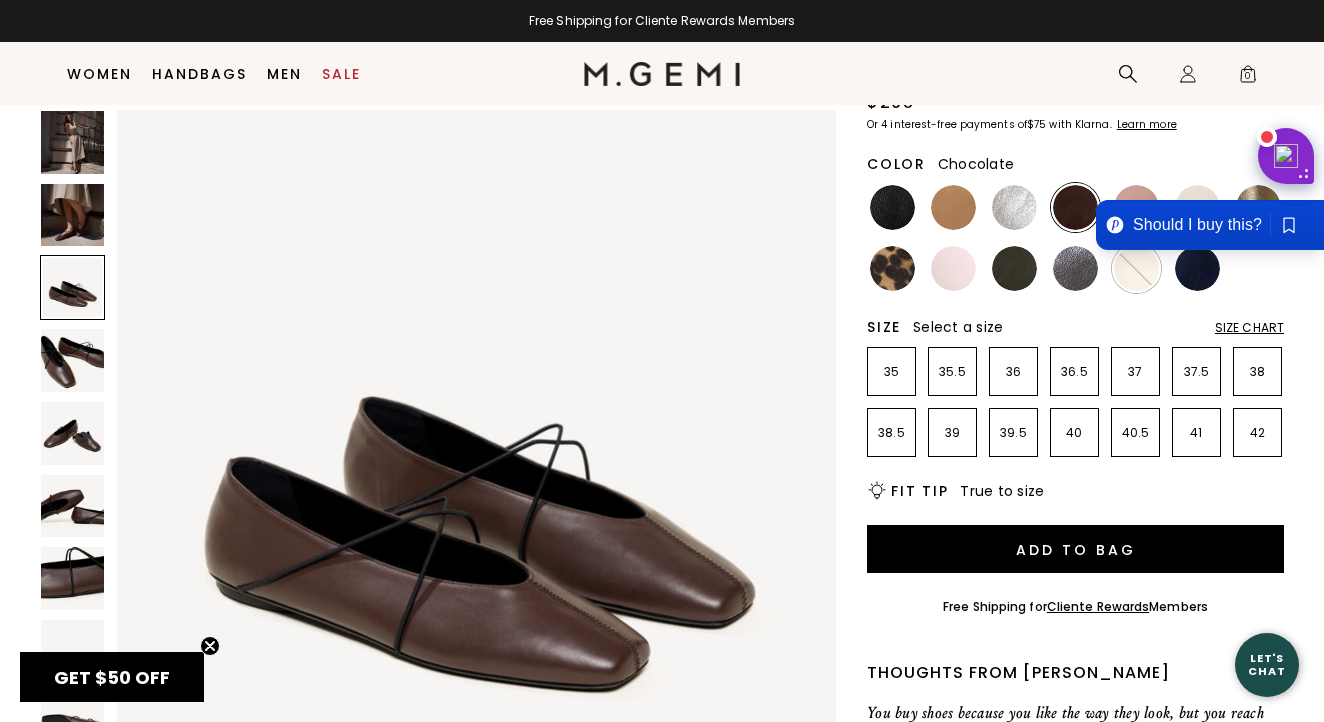 click at bounding box center [72, 360] 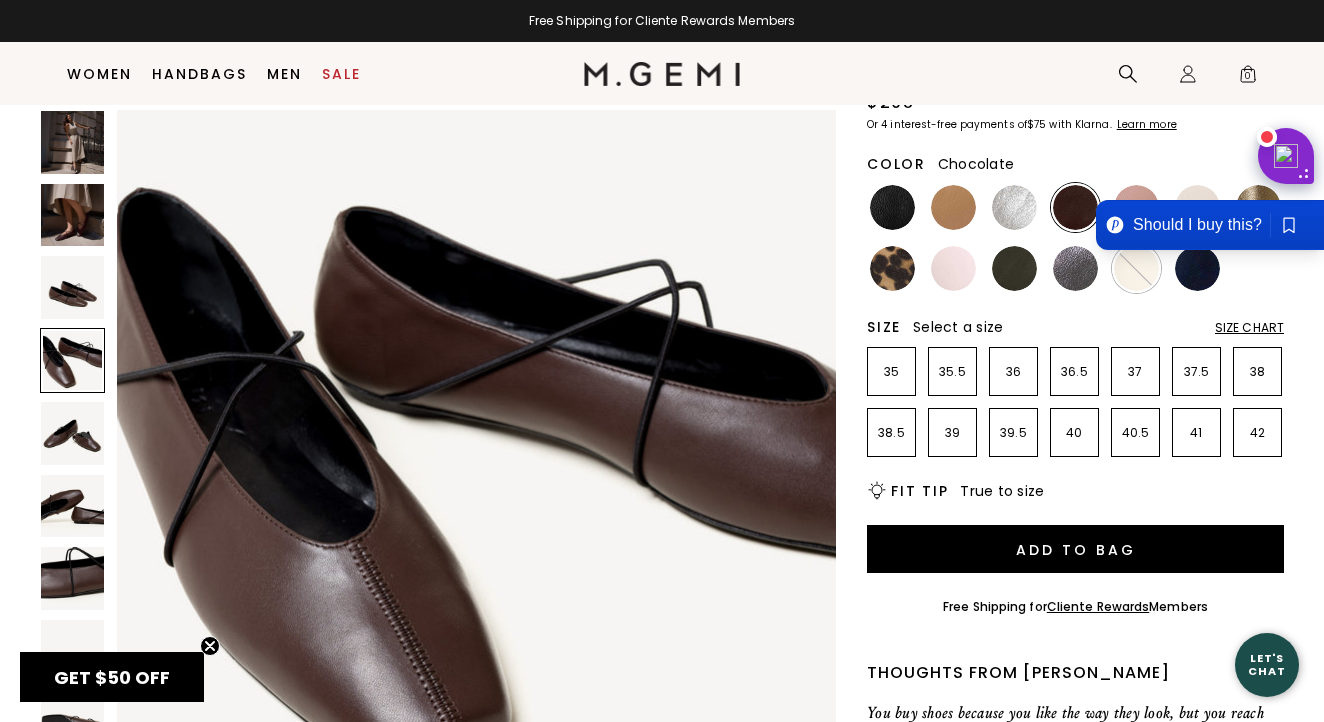click at bounding box center [72, 287] 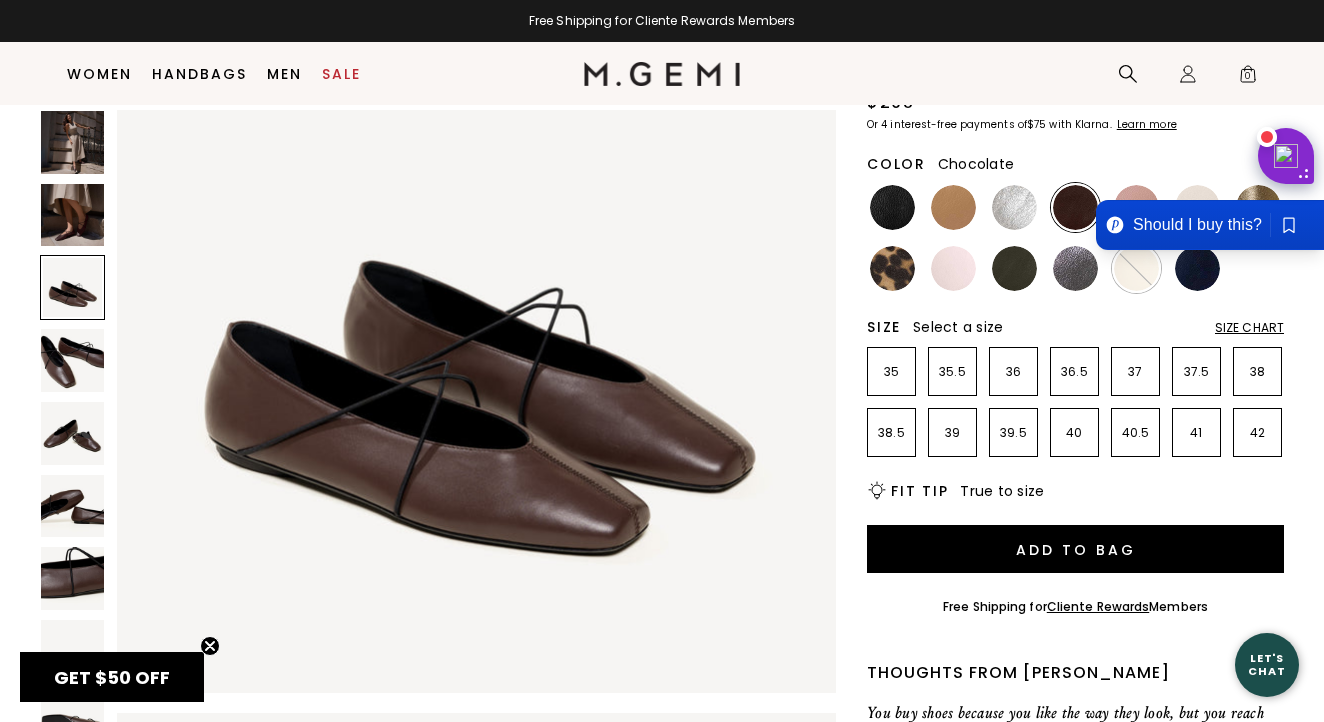click at bounding box center [72, 473] 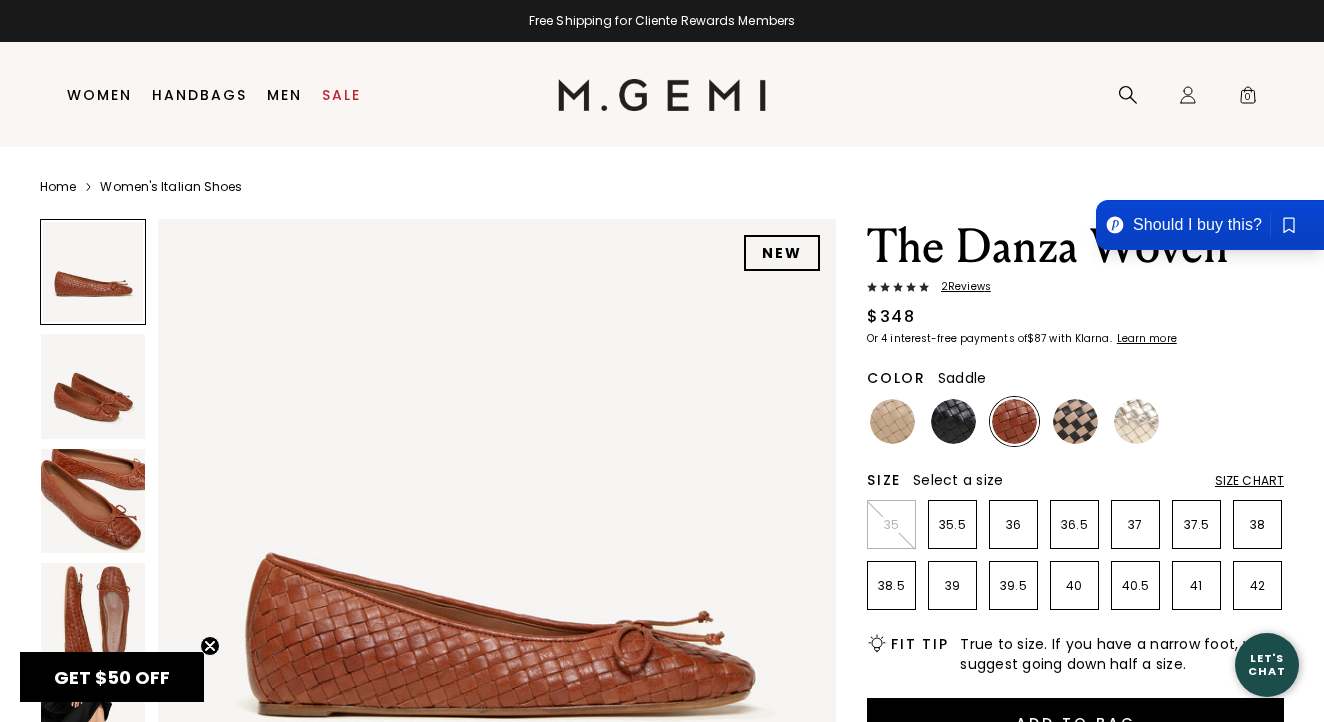 scroll, scrollTop: 0, scrollLeft: 0, axis: both 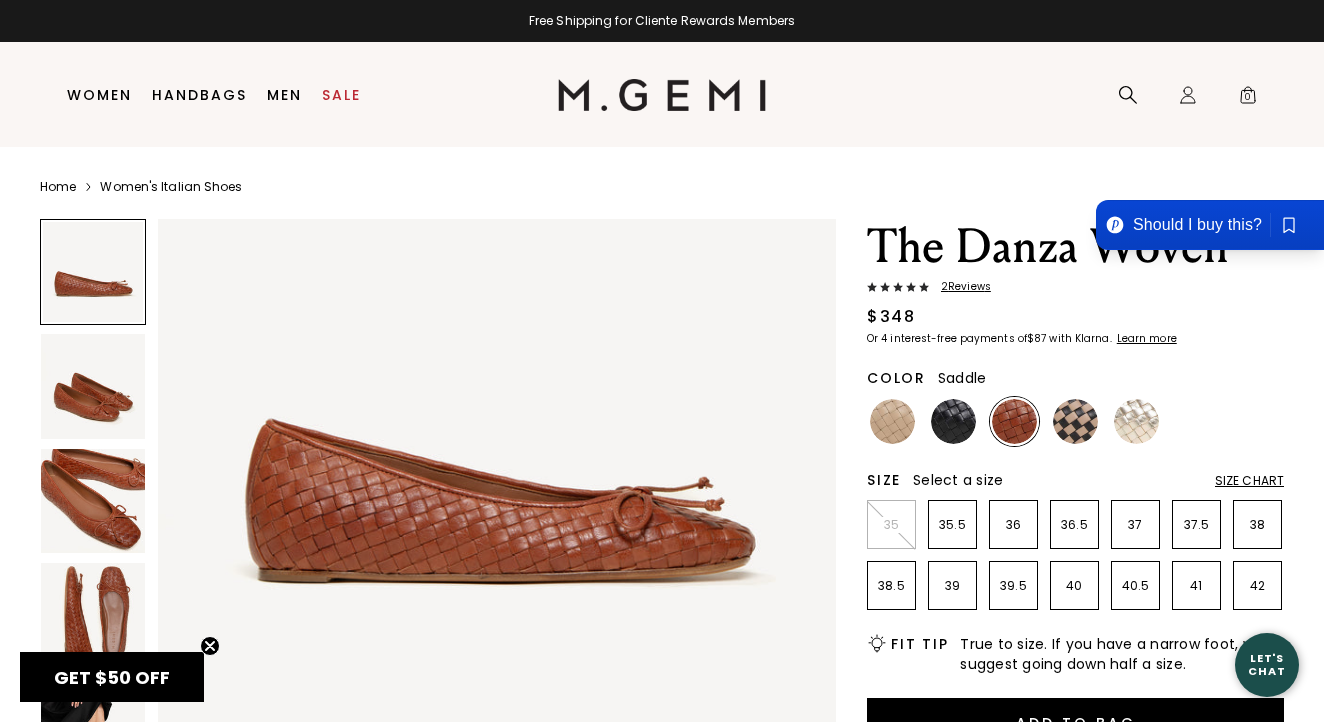click at bounding box center (93, 386) 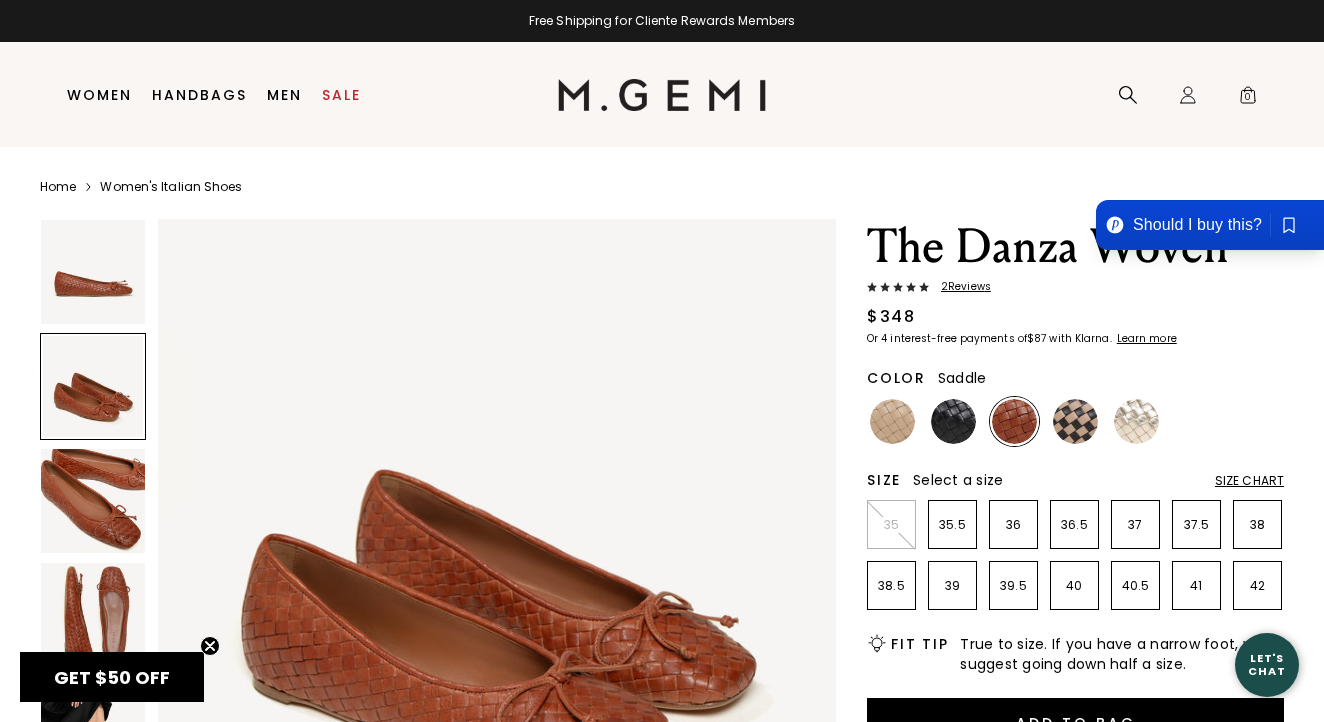 click at bounding box center (93, 501) 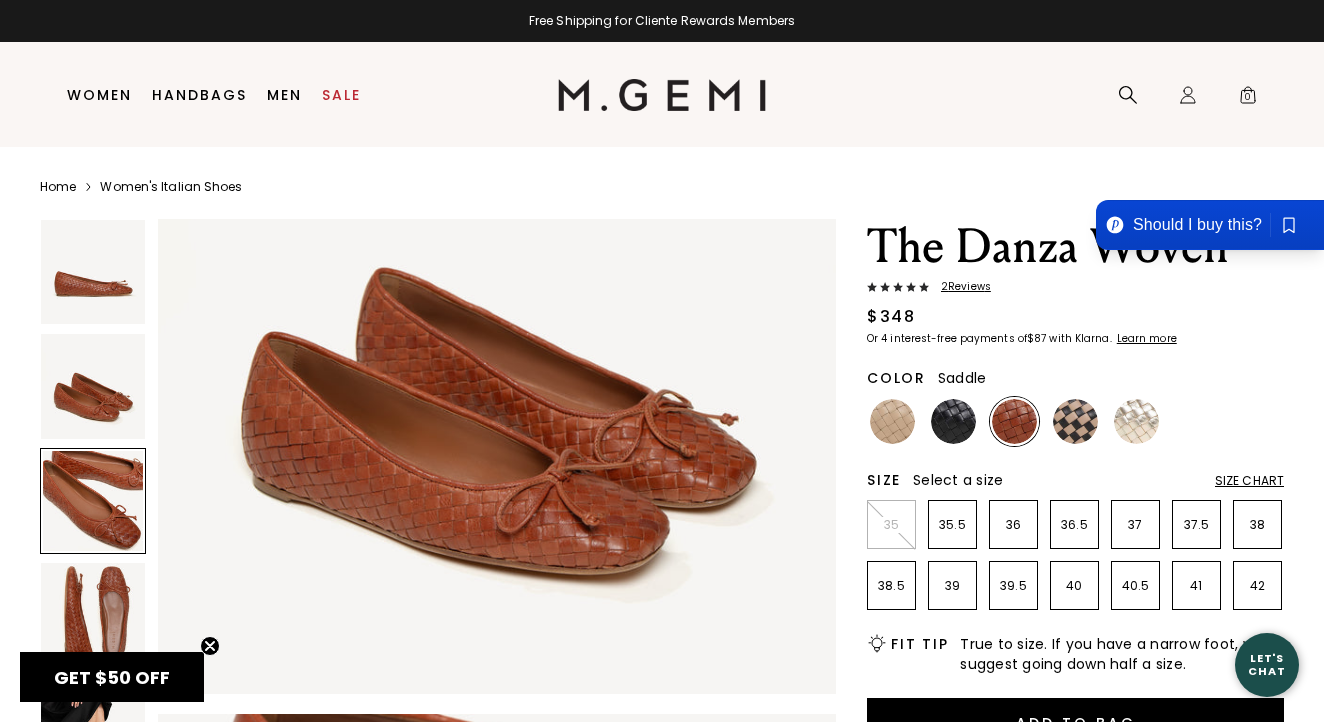 scroll, scrollTop: 1121, scrollLeft: 0, axis: vertical 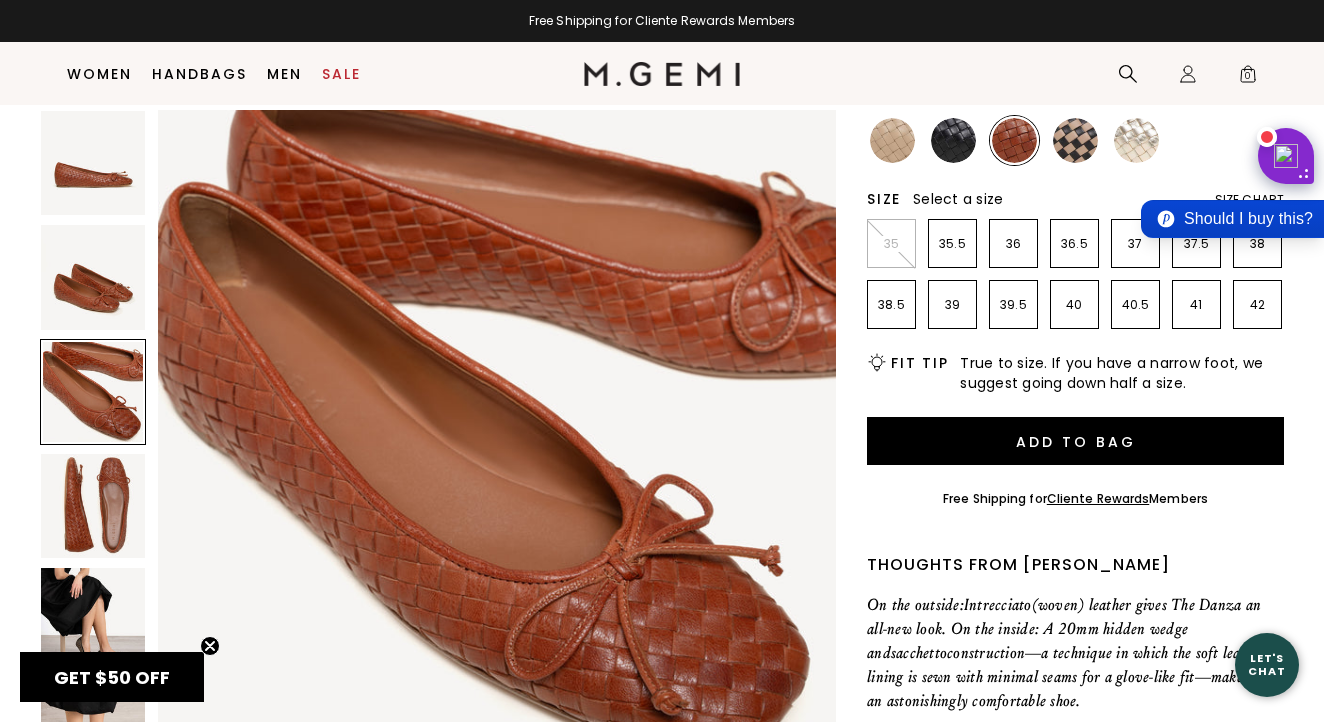 click at bounding box center (93, 620) 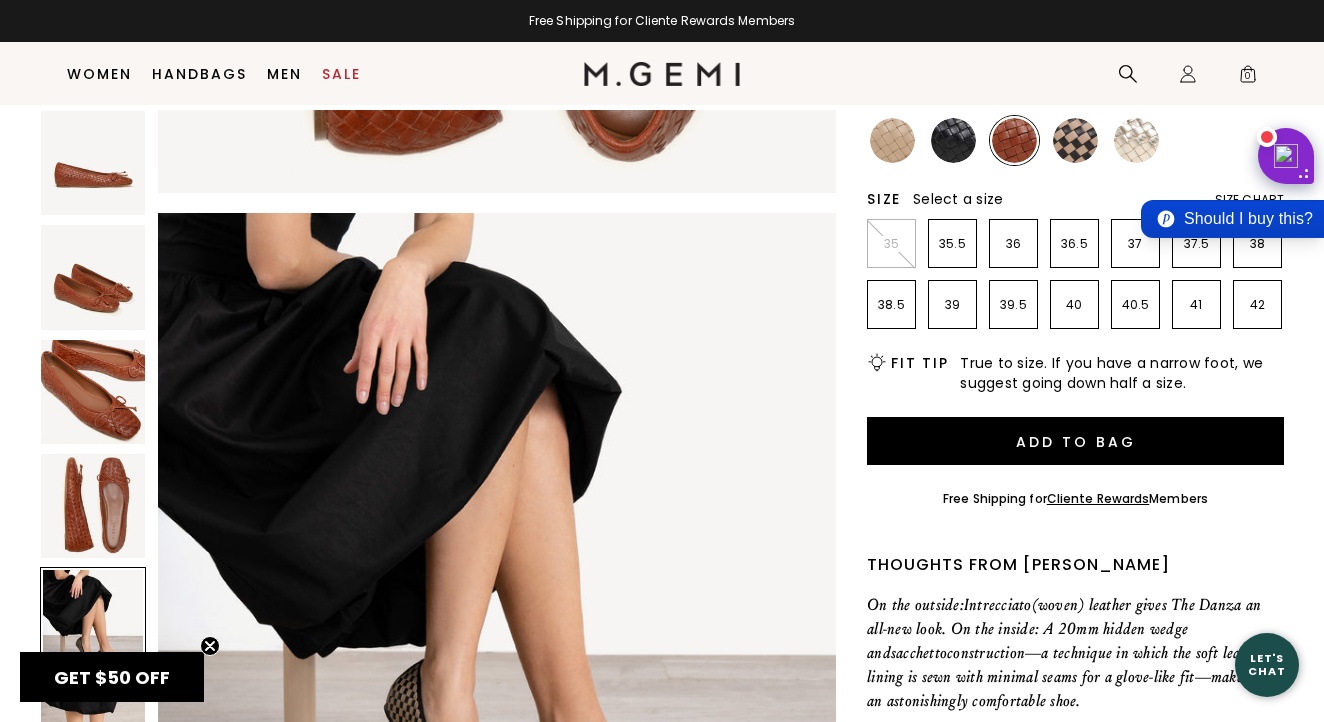 scroll, scrollTop: 2791, scrollLeft: 0, axis: vertical 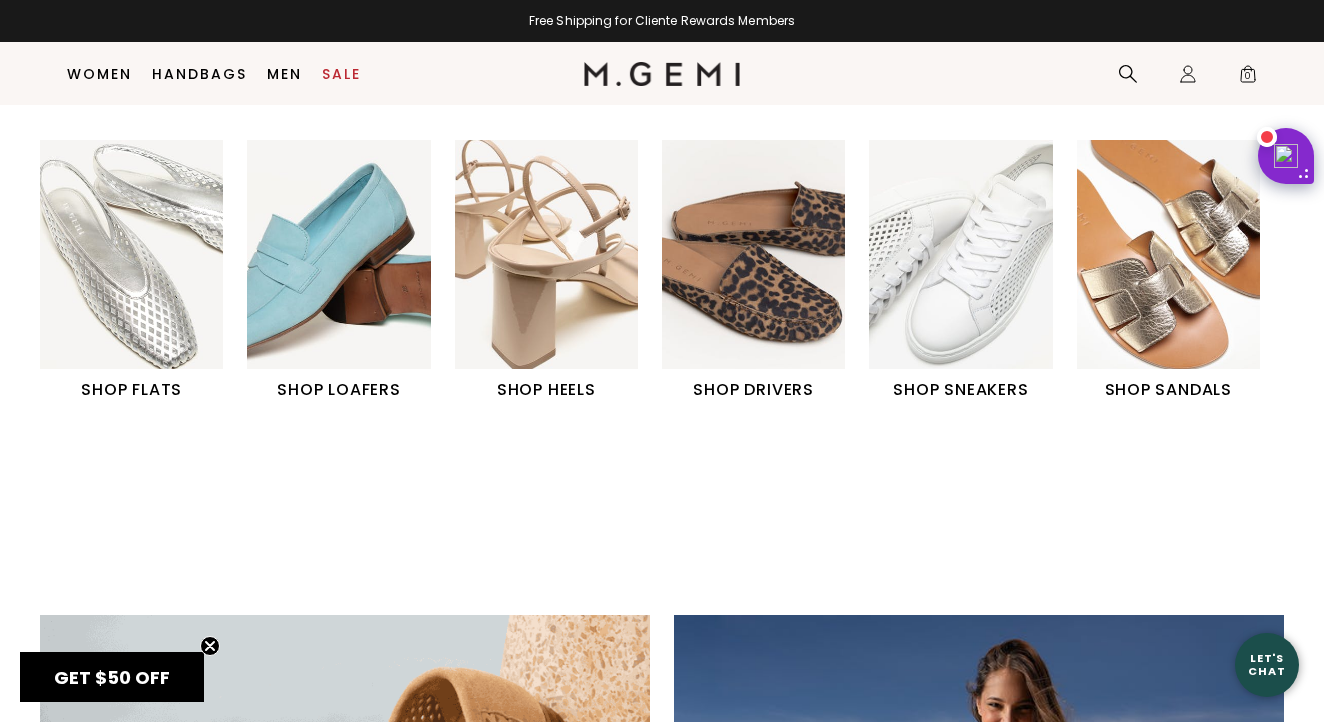 click at bounding box center (338, 254) 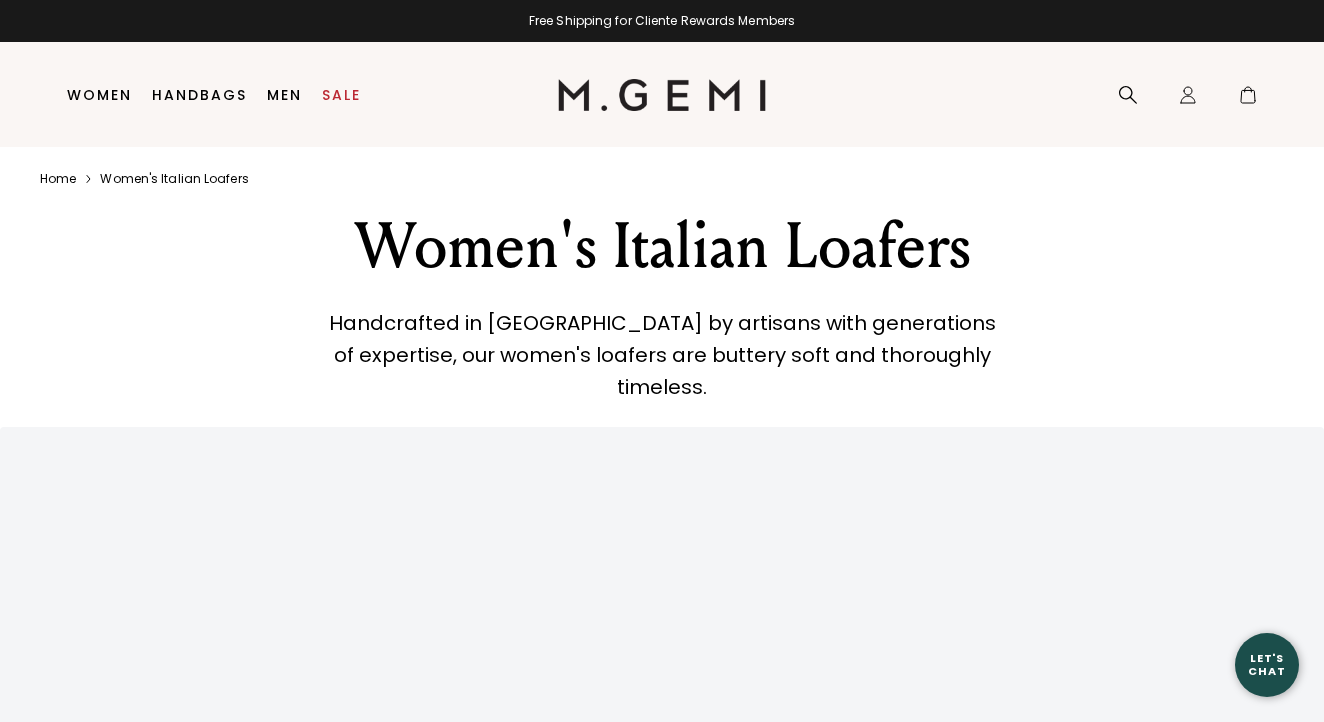 scroll, scrollTop: 0, scrollLeft: 0, axis: both 